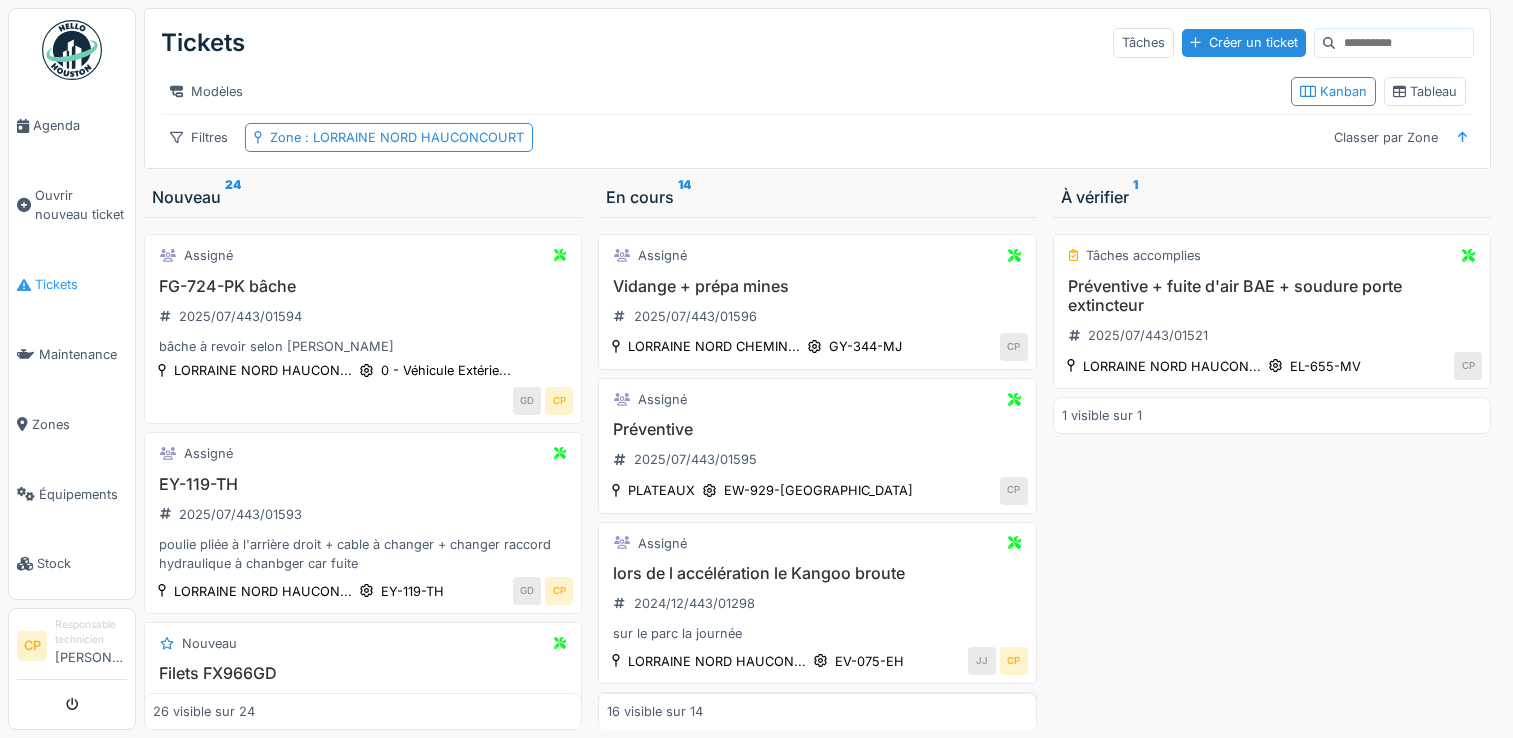 scroll, scrollTop: 15, scrollLeft: 0, axis: vertical 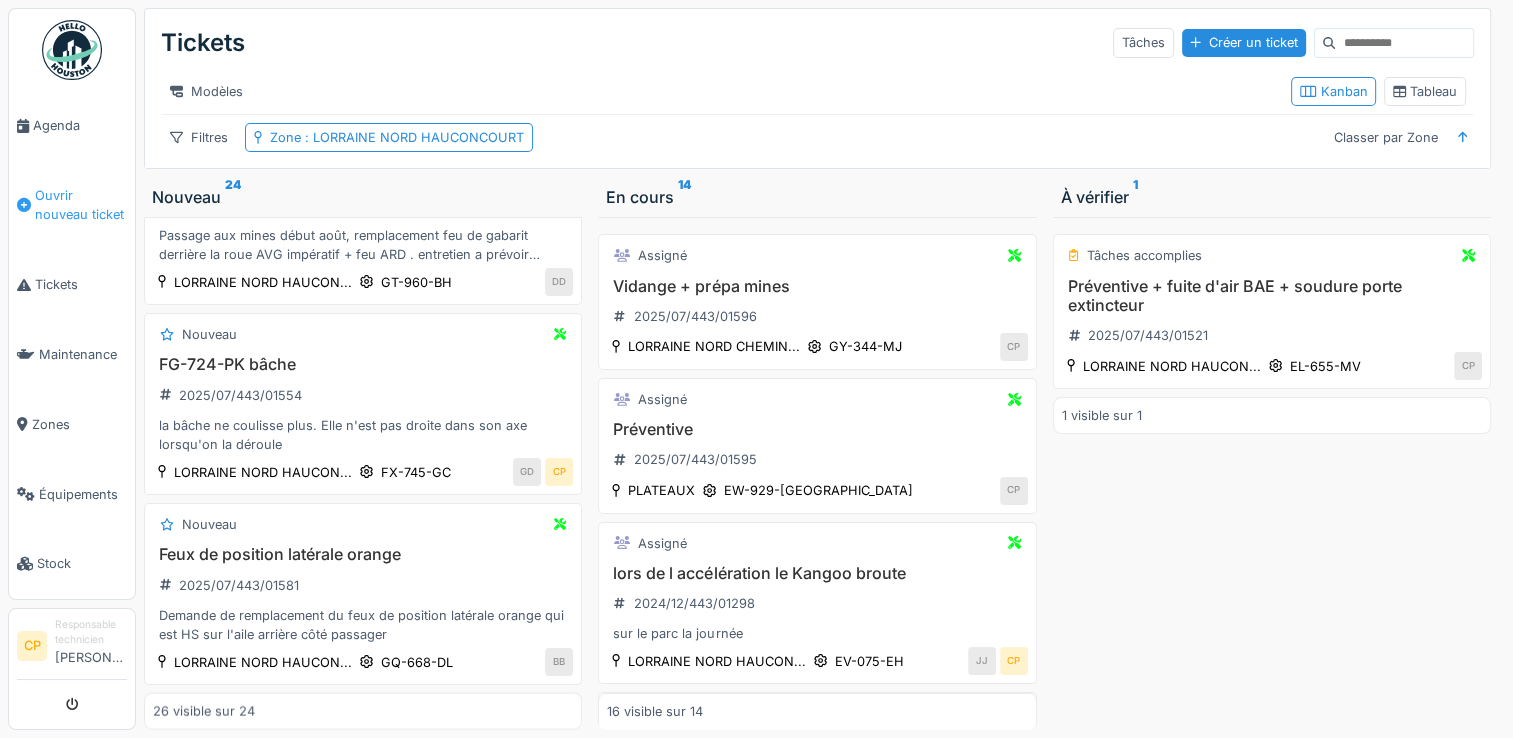 click on "Ouvrir nouveau ticket" at bounding box center [81, 205] 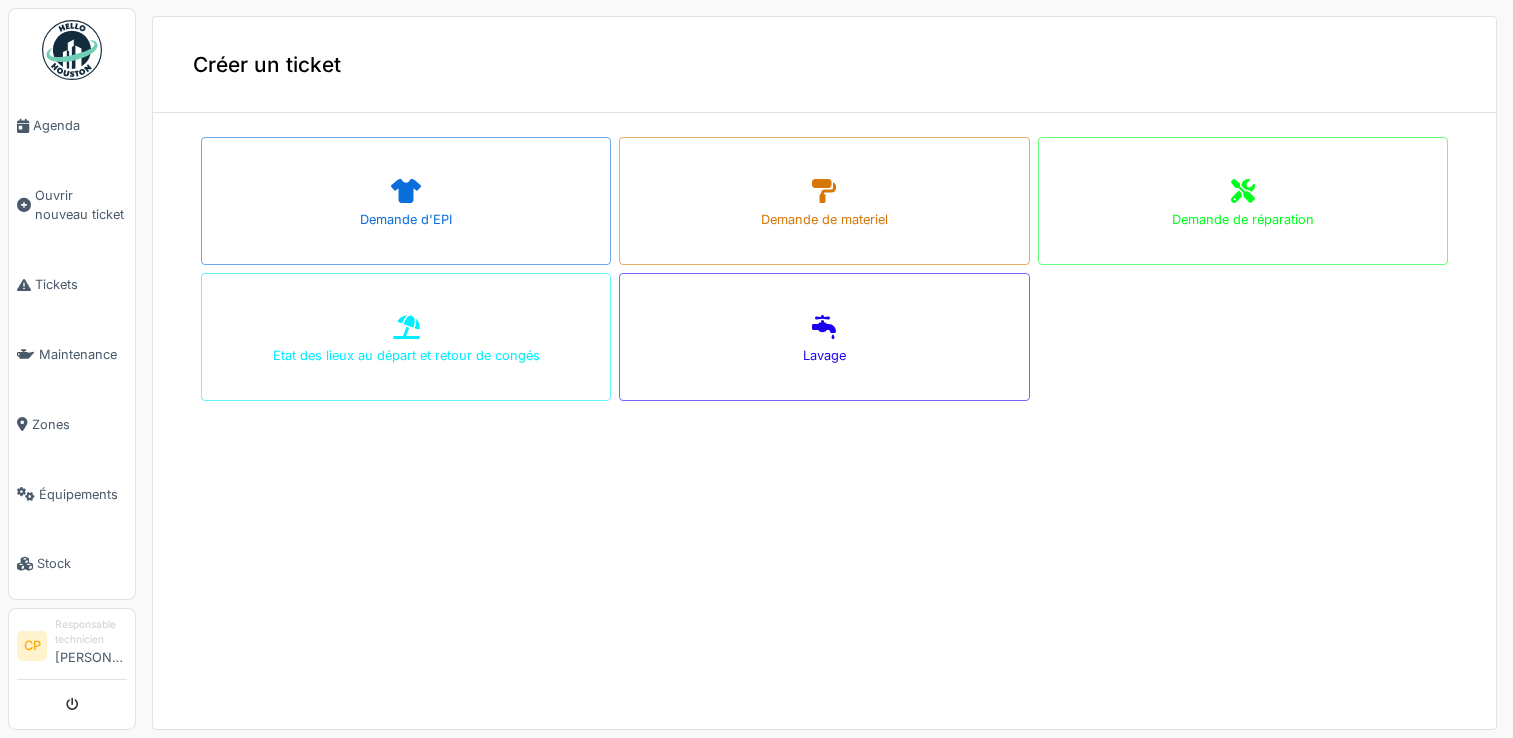 scroll, scrollTop: 0, scrollLeft: 0, axis: both 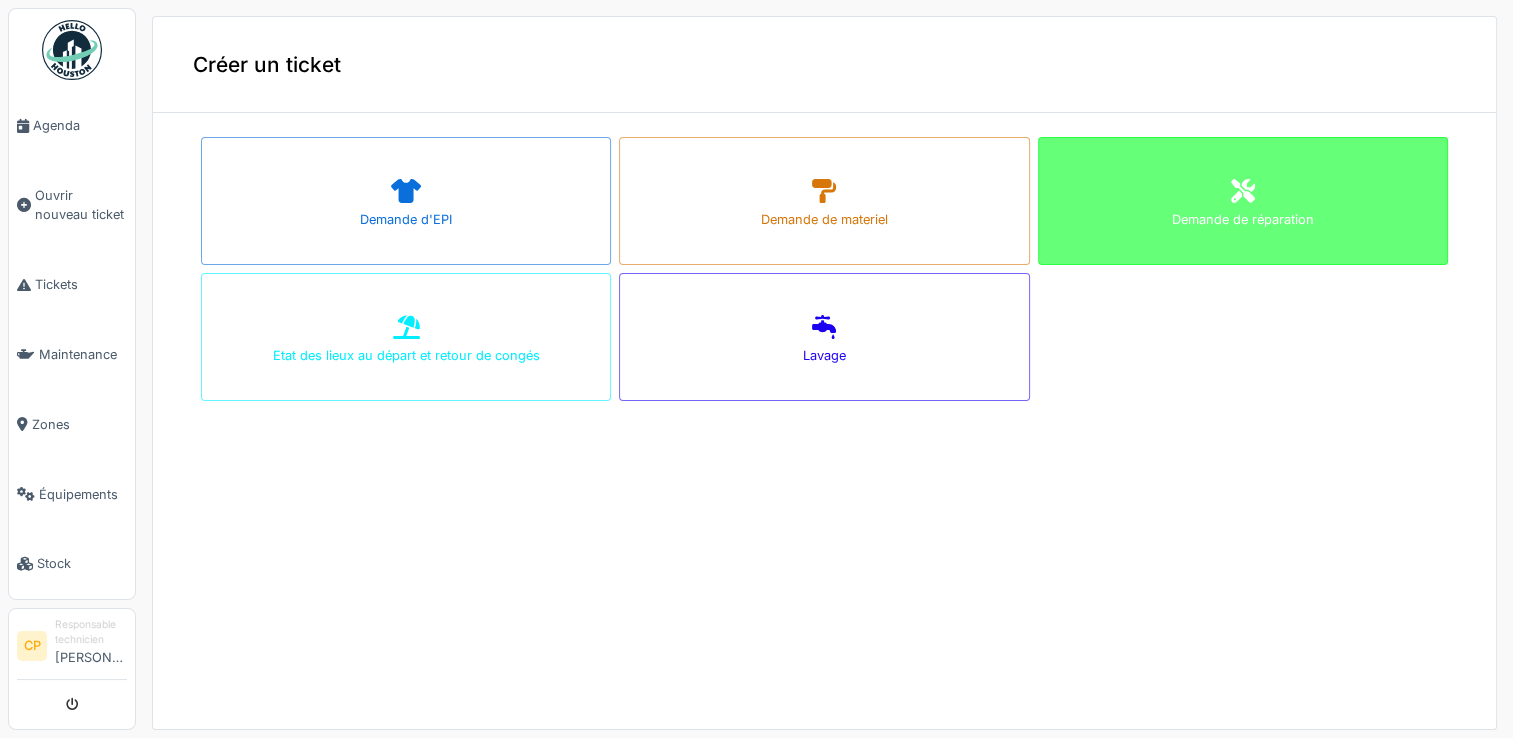 click on "Demande de réparation" at bounding box center (1243, 201) 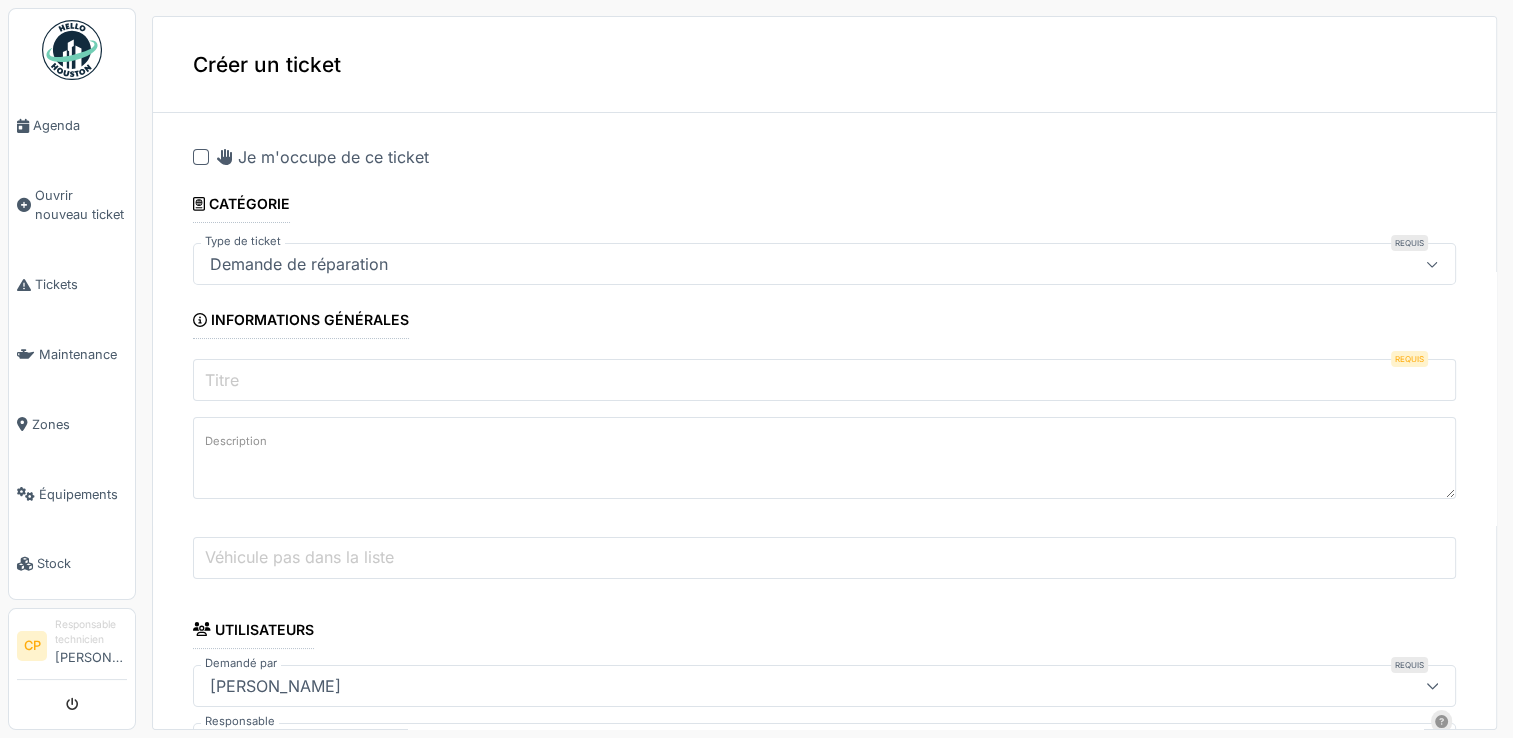 click on "Titre" at bounding box center (824, 380) 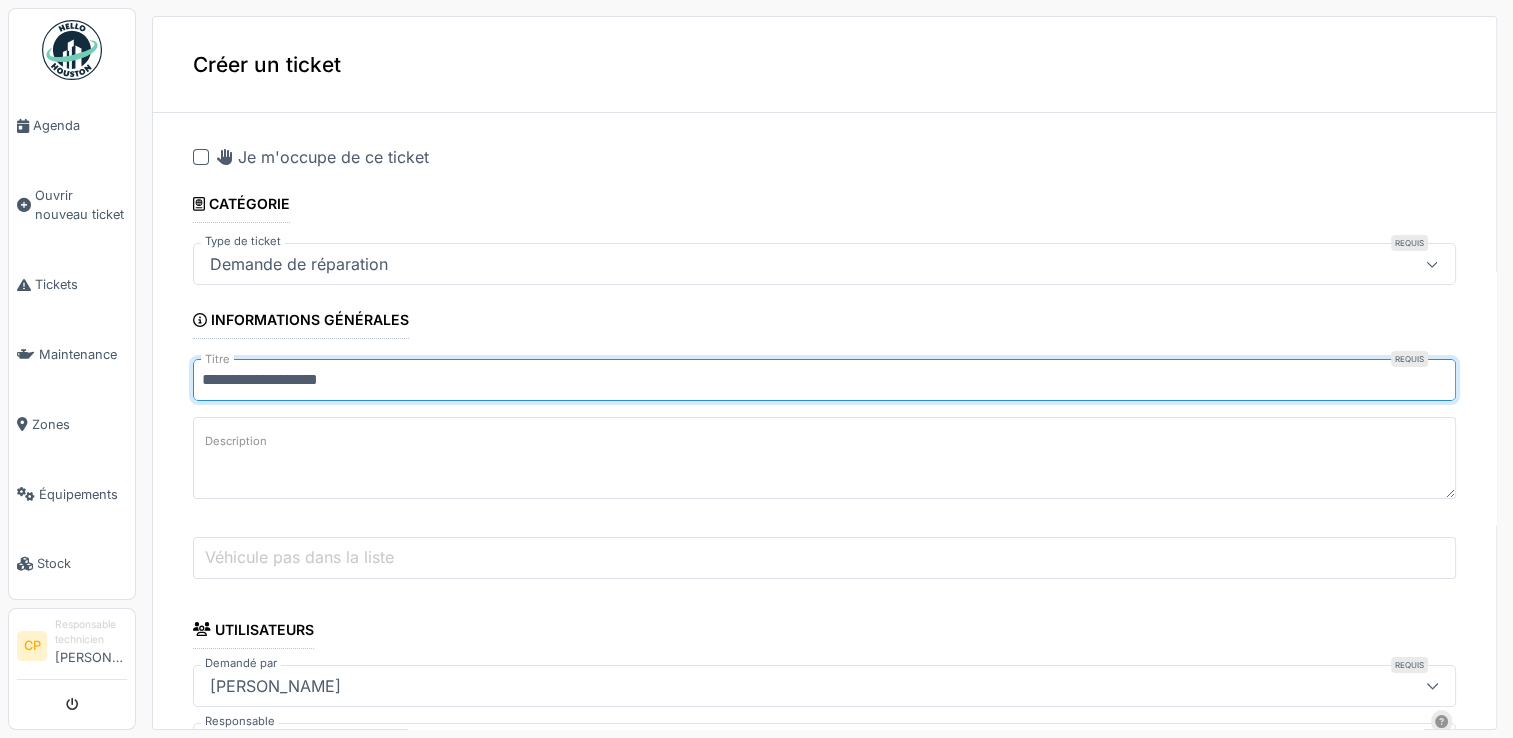 click on "**********" at bounding box center (824, 380) 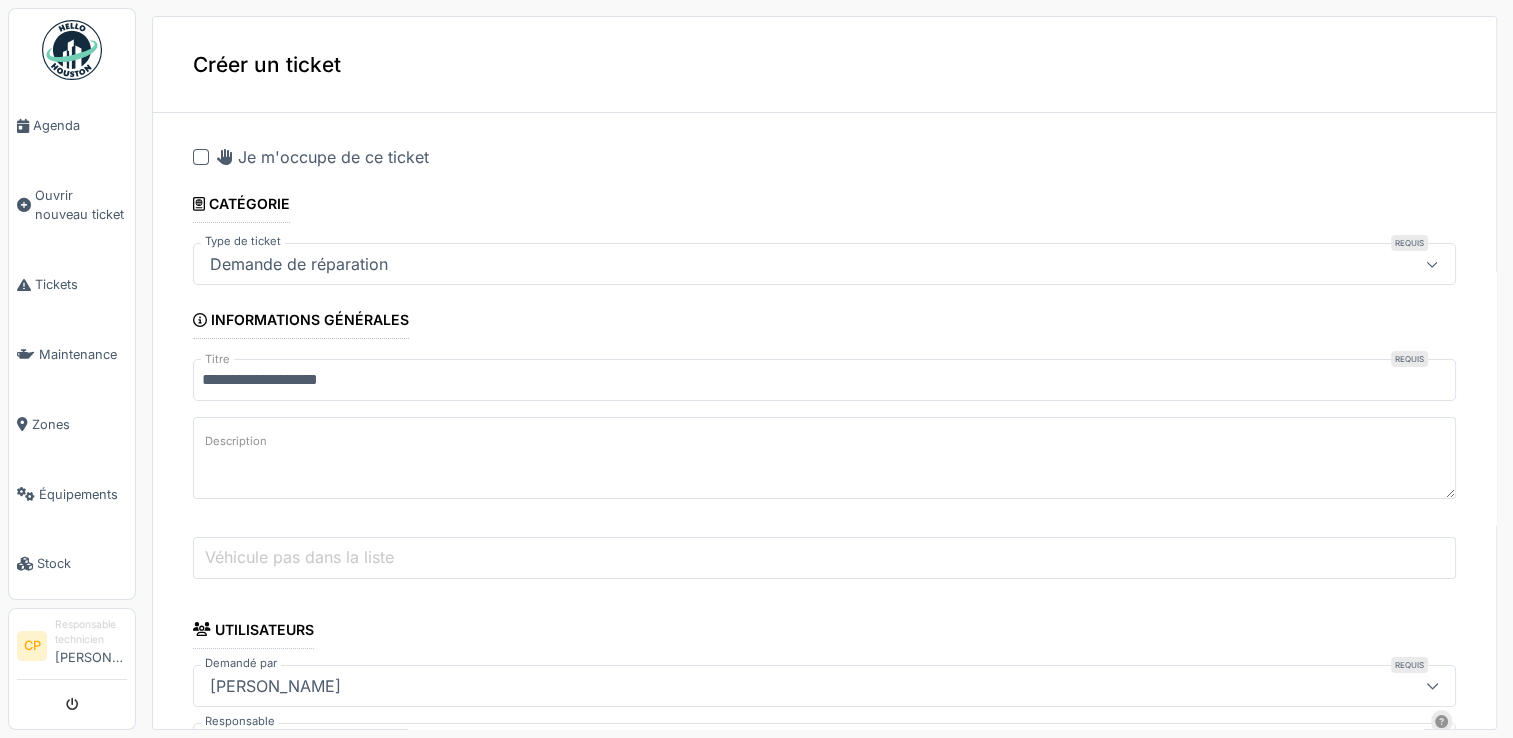 click on "Véhicule pas dans la liste" at bounding box center (824, 558) 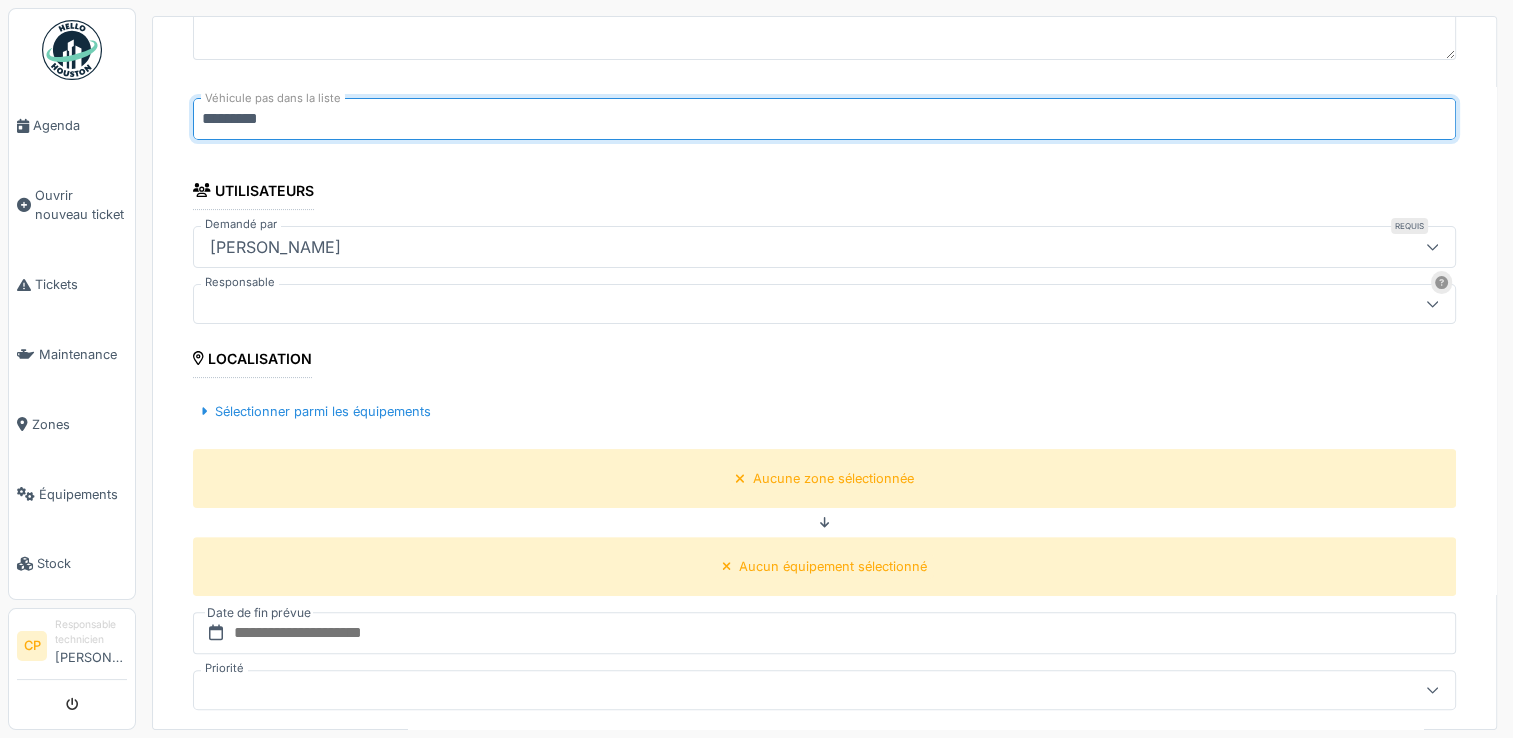 scroll, scrollTop: 500, scrollLeft: 0, axis: vertical 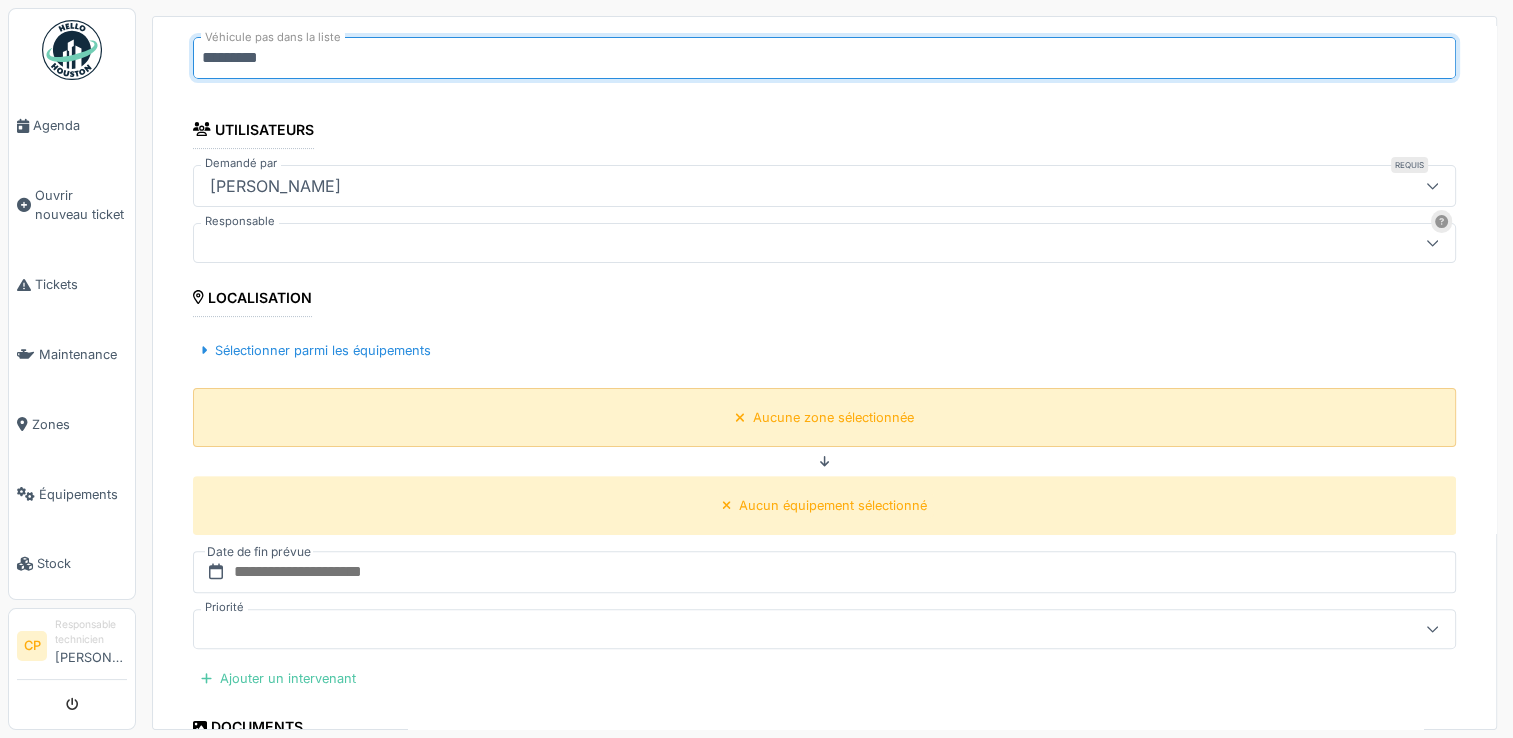 type on "*********" 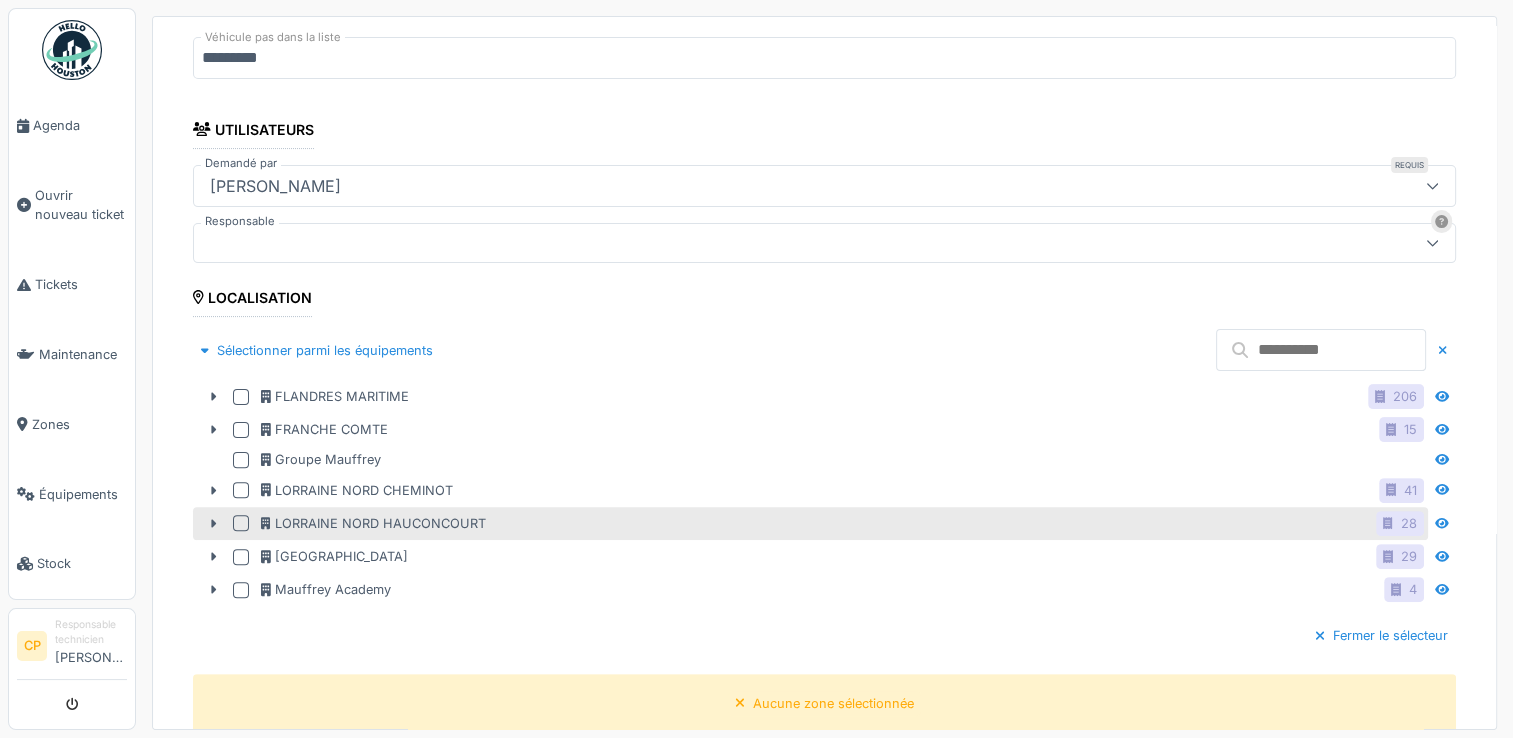 click at bounding box center (241, 523) 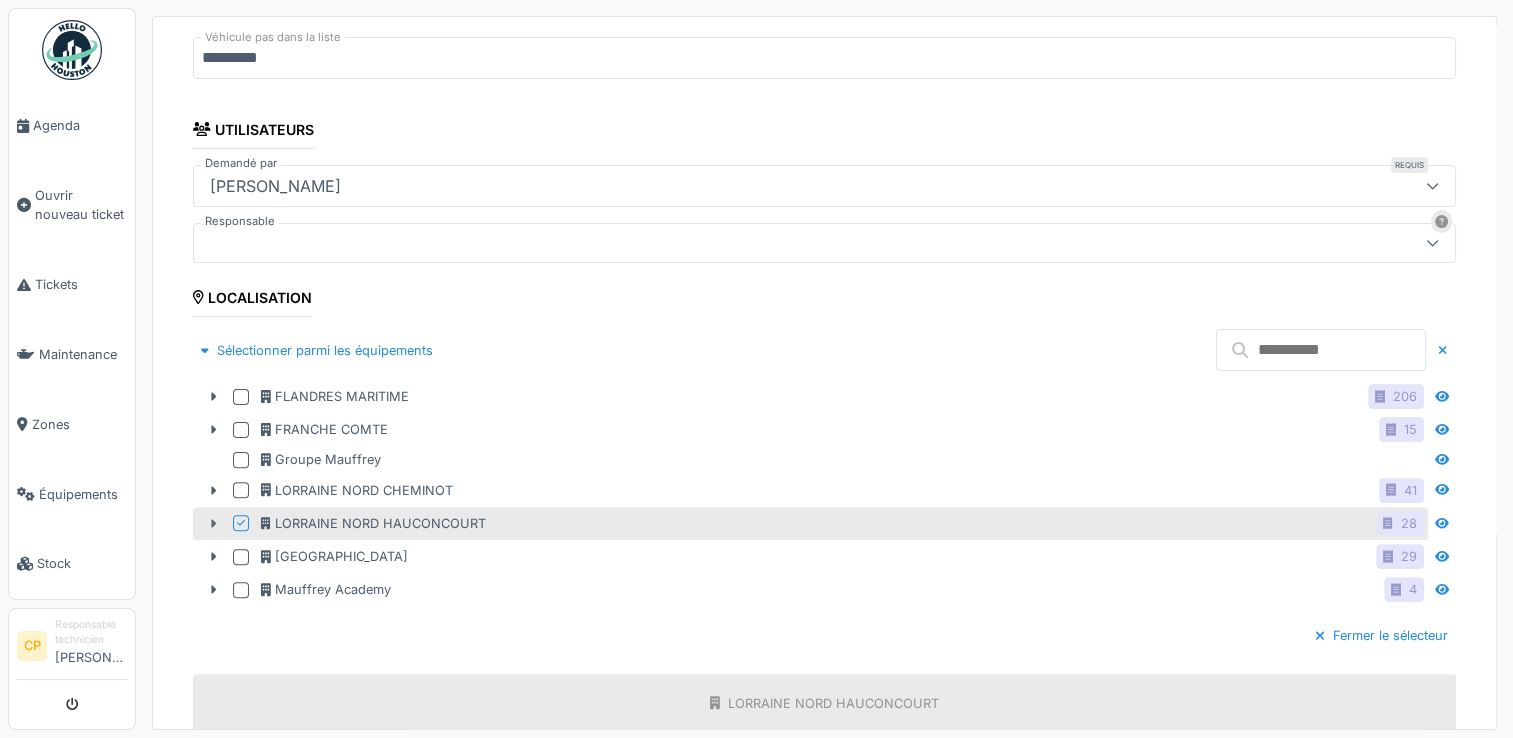click 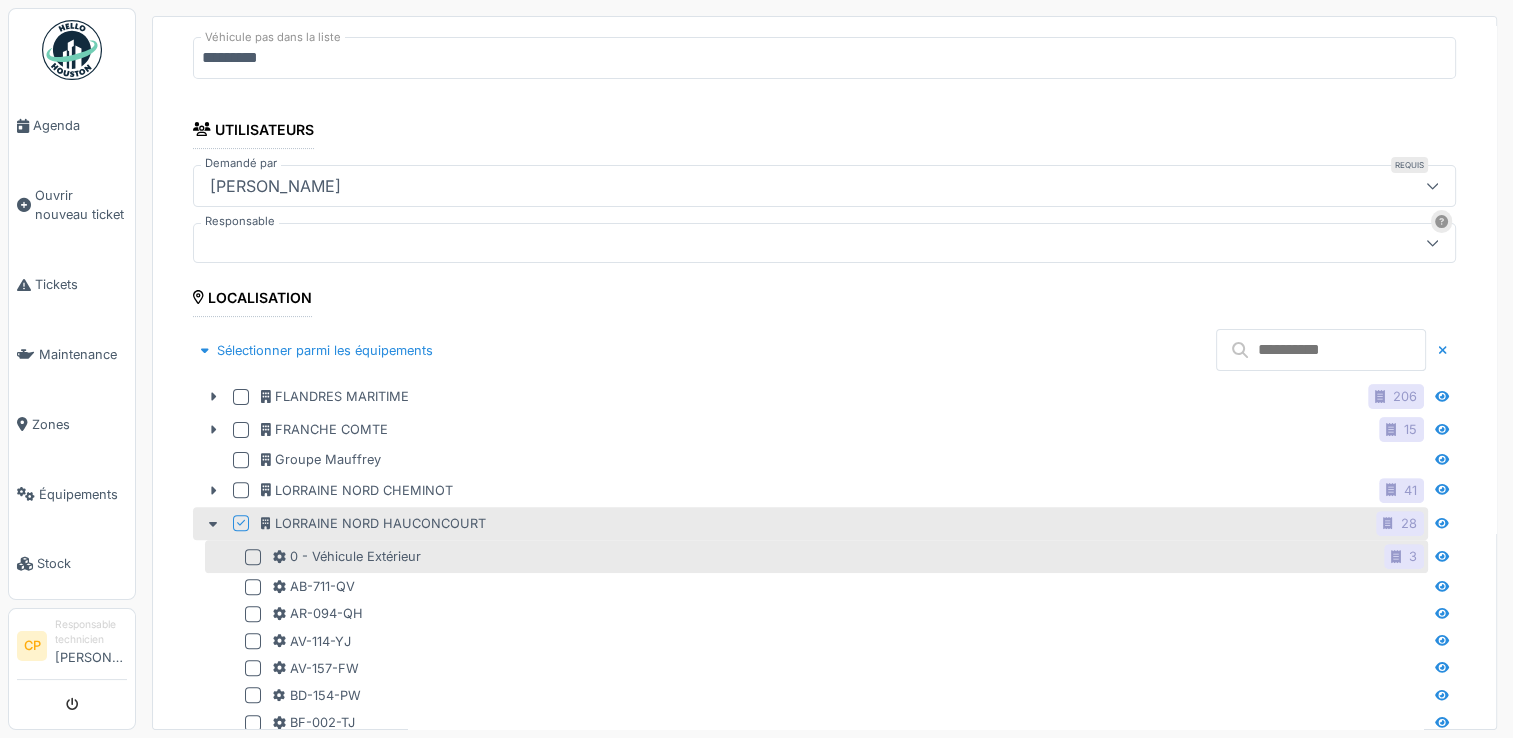 click at bounding box center [253, 557] 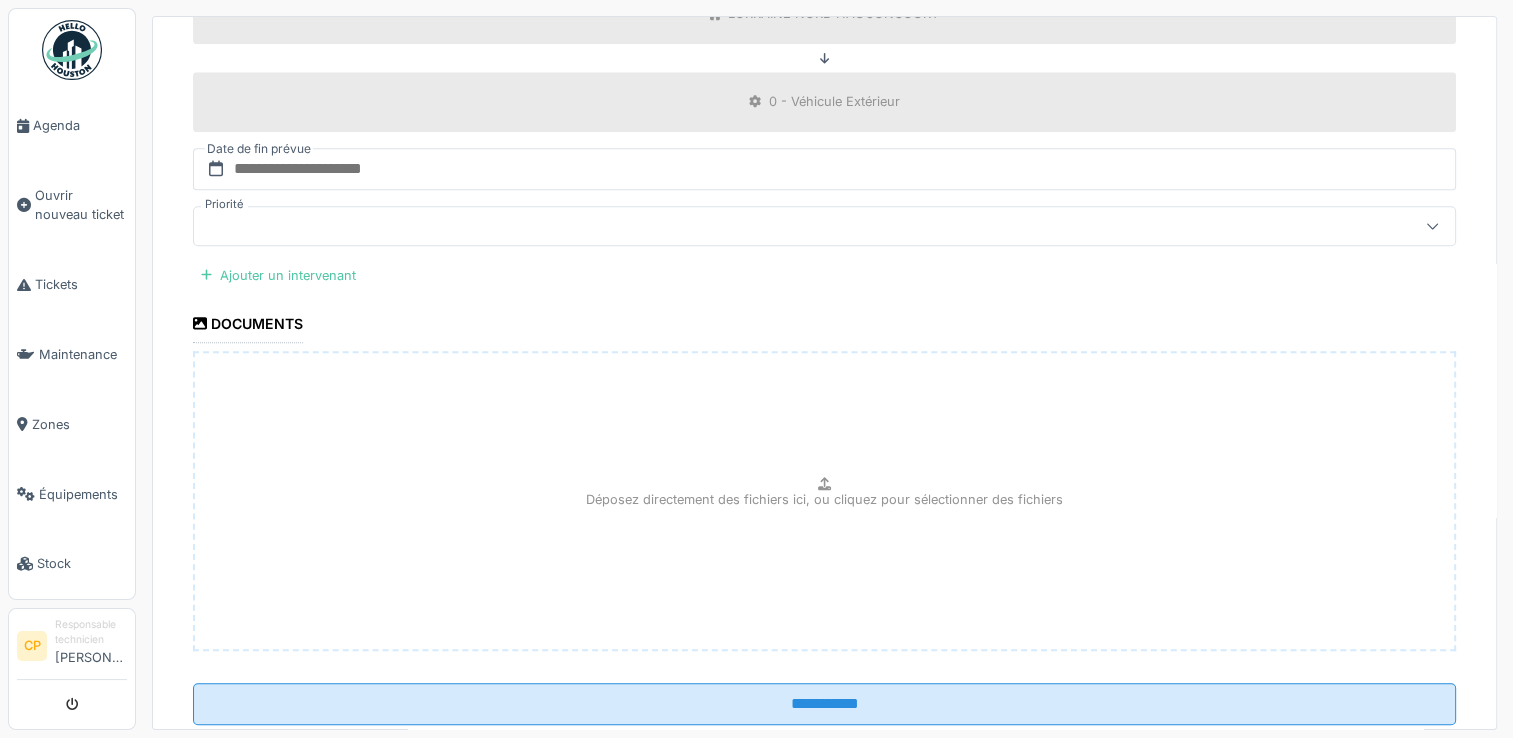 scroll, scrollTop: 1800, scrollLeft: 0, axis: vertical 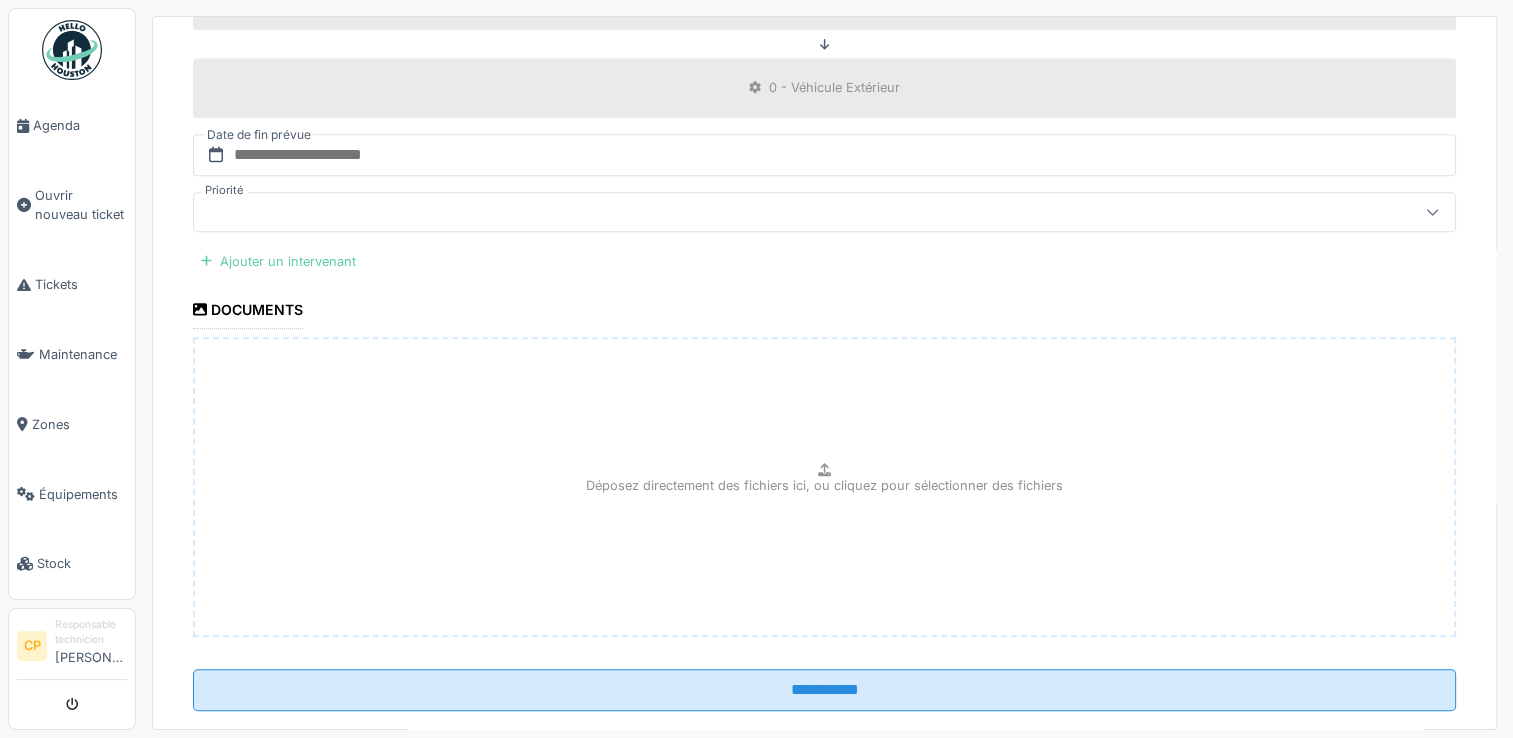click on "Ajouter un intervenant" at bounding box center [278, 261] 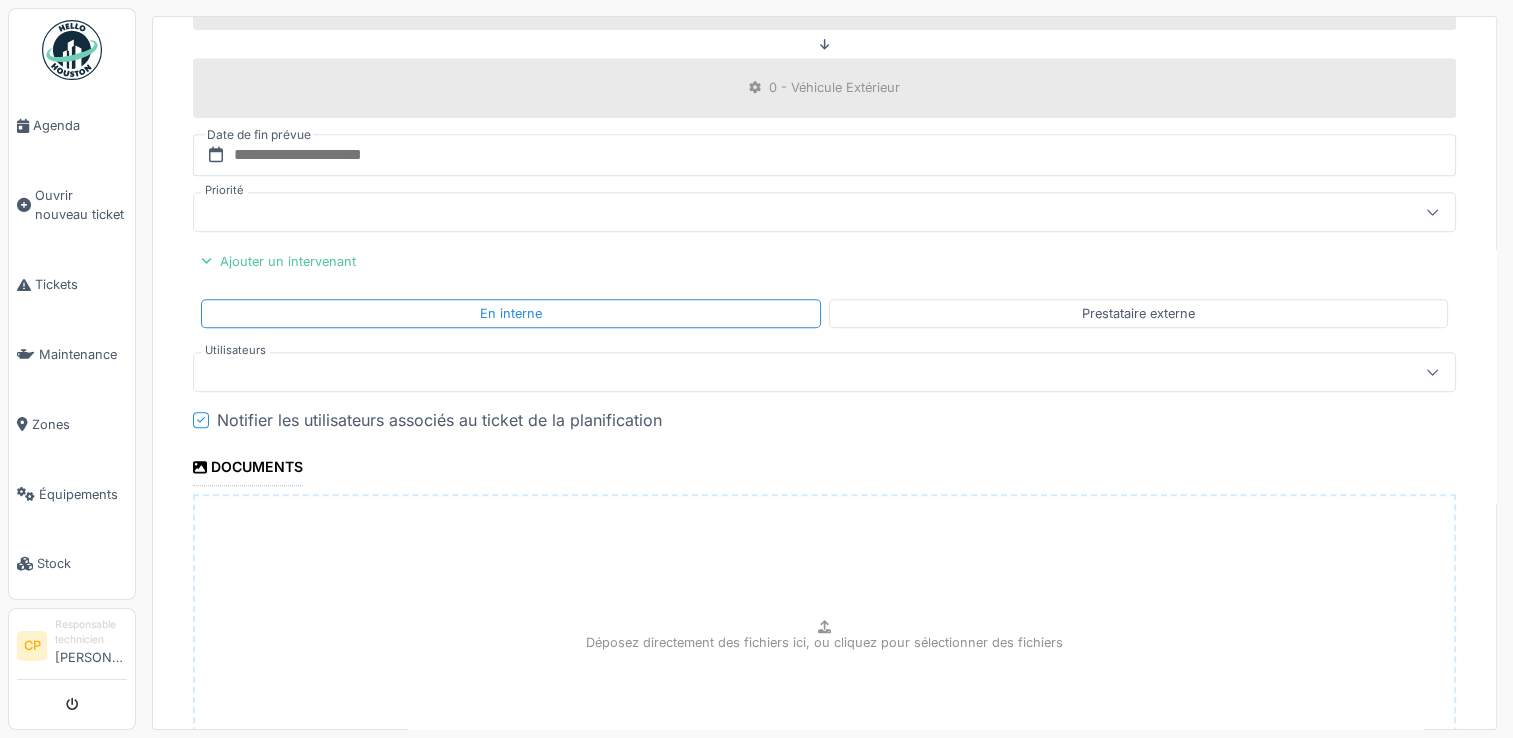 click at bounding box center [761, 372] 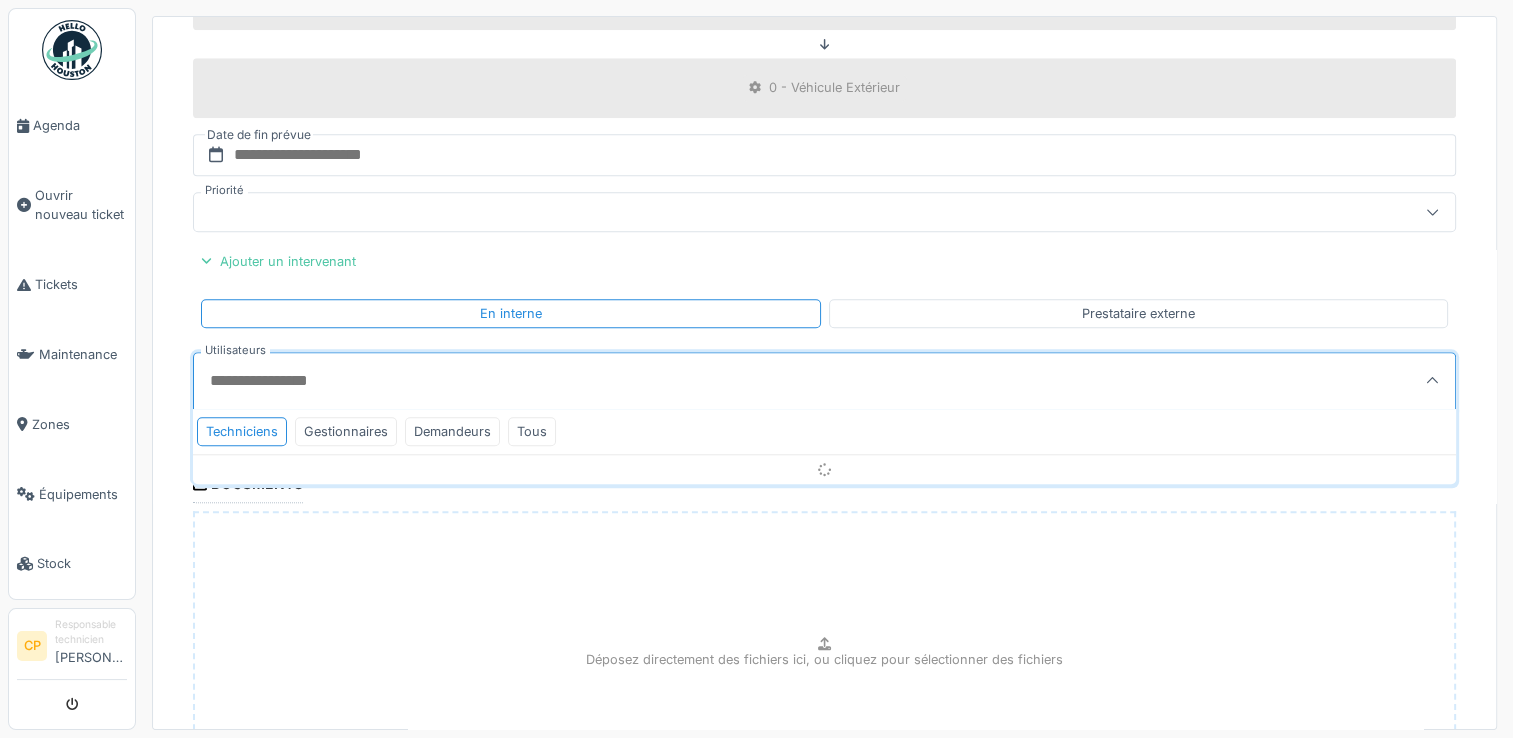 scroll, scrollTop: 4, scrollLeft: 0, axis: vertical 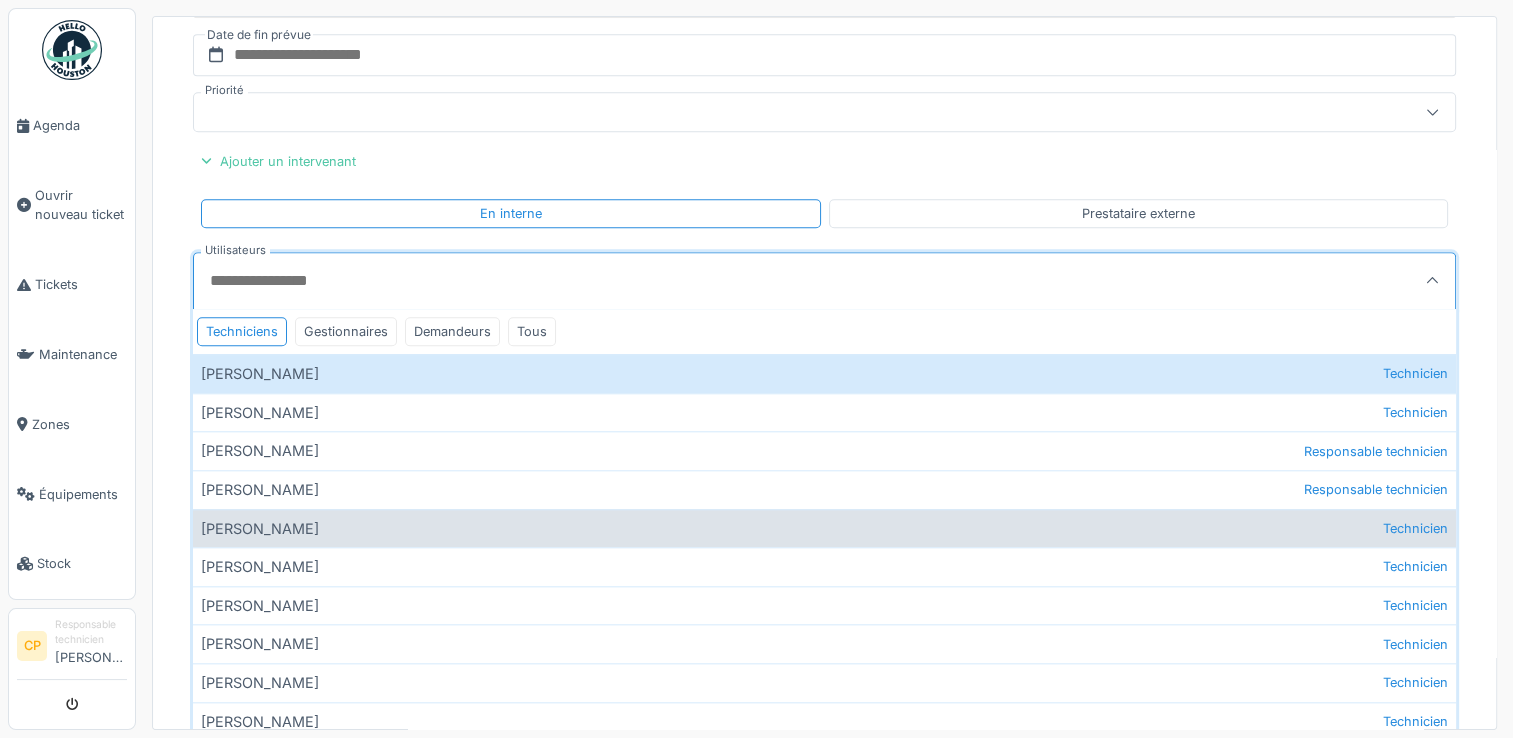 click on "Farid Amari   Technicien" at bounding box center (824, 528) 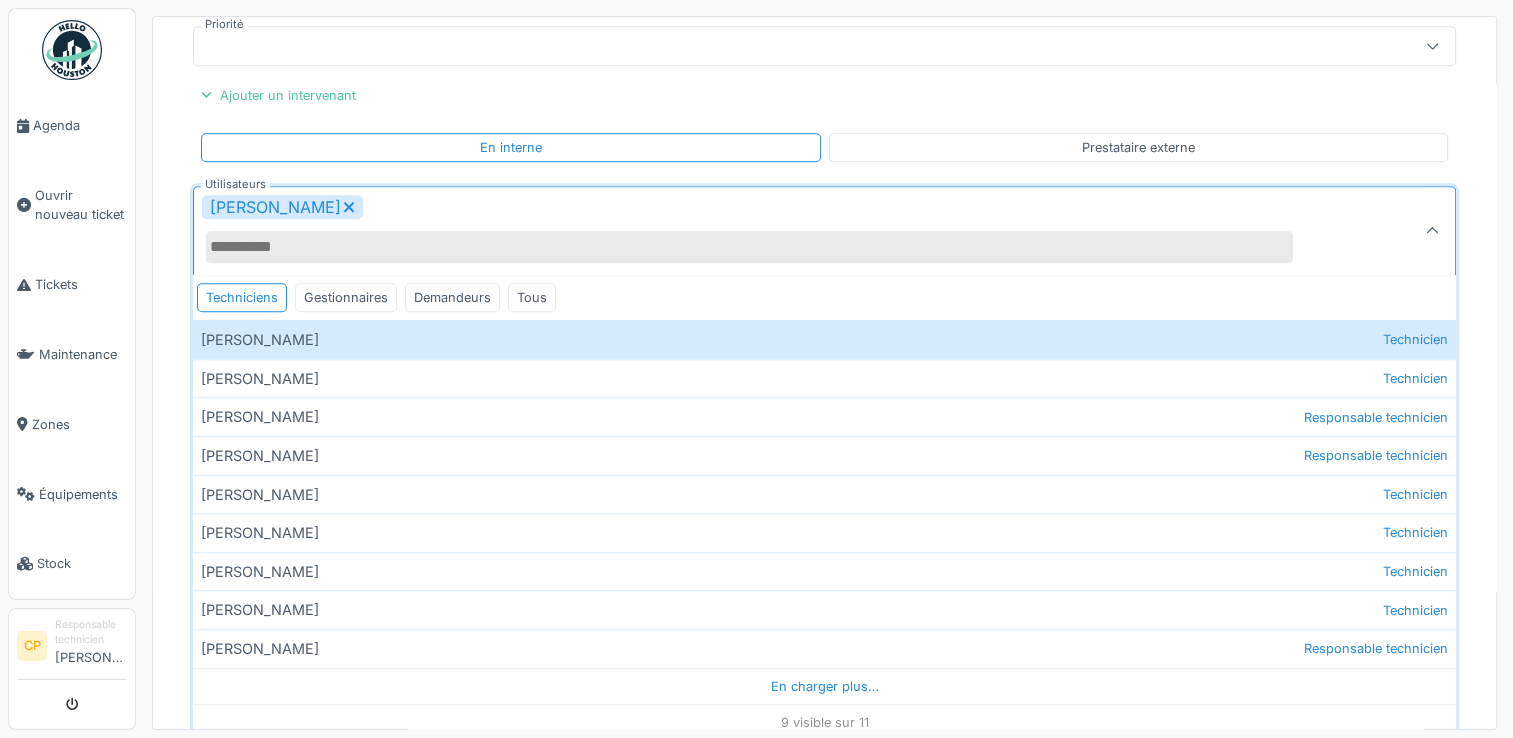 scroll, scrollTop: 2127, scrollLeft: 0, axis: vertical 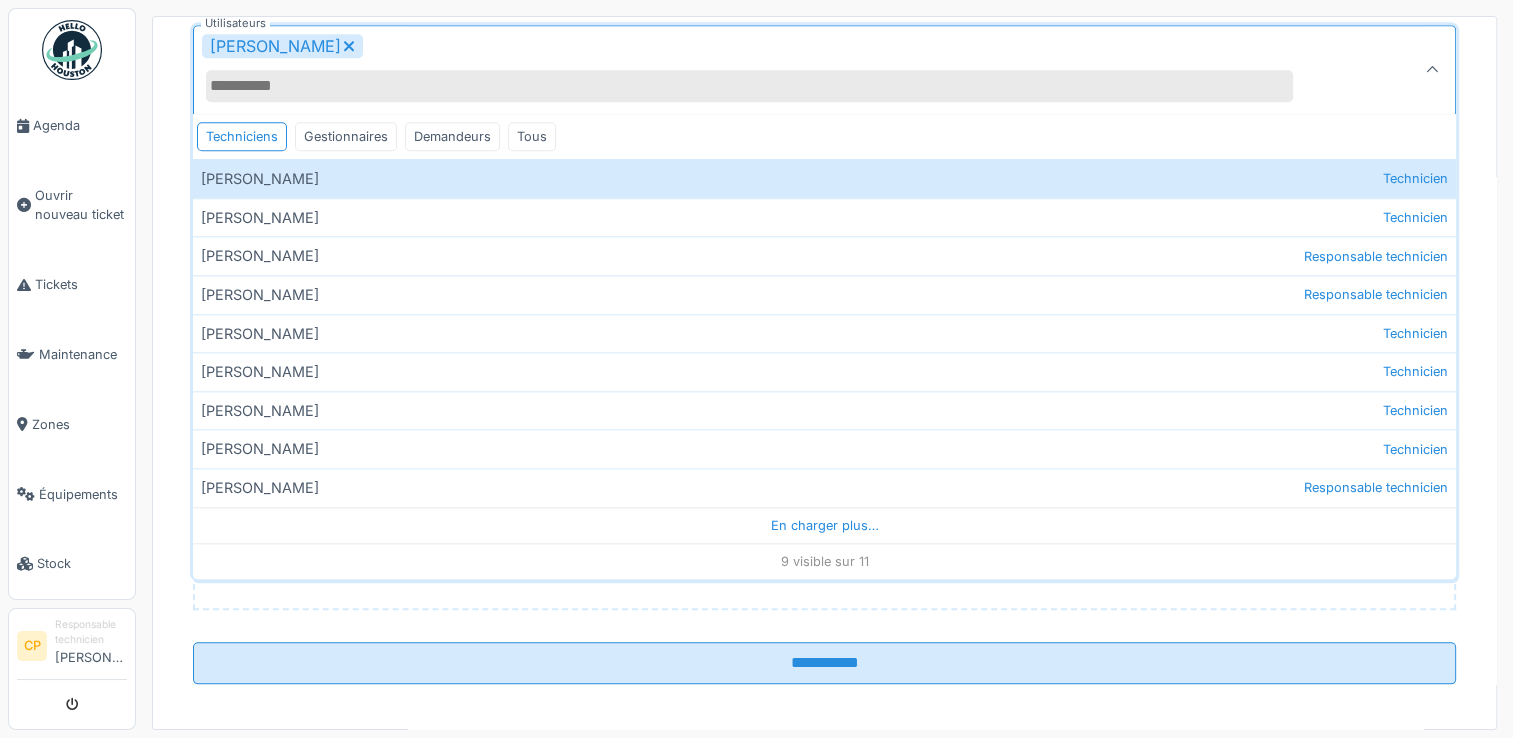 click at bounding box center (1432, 69) 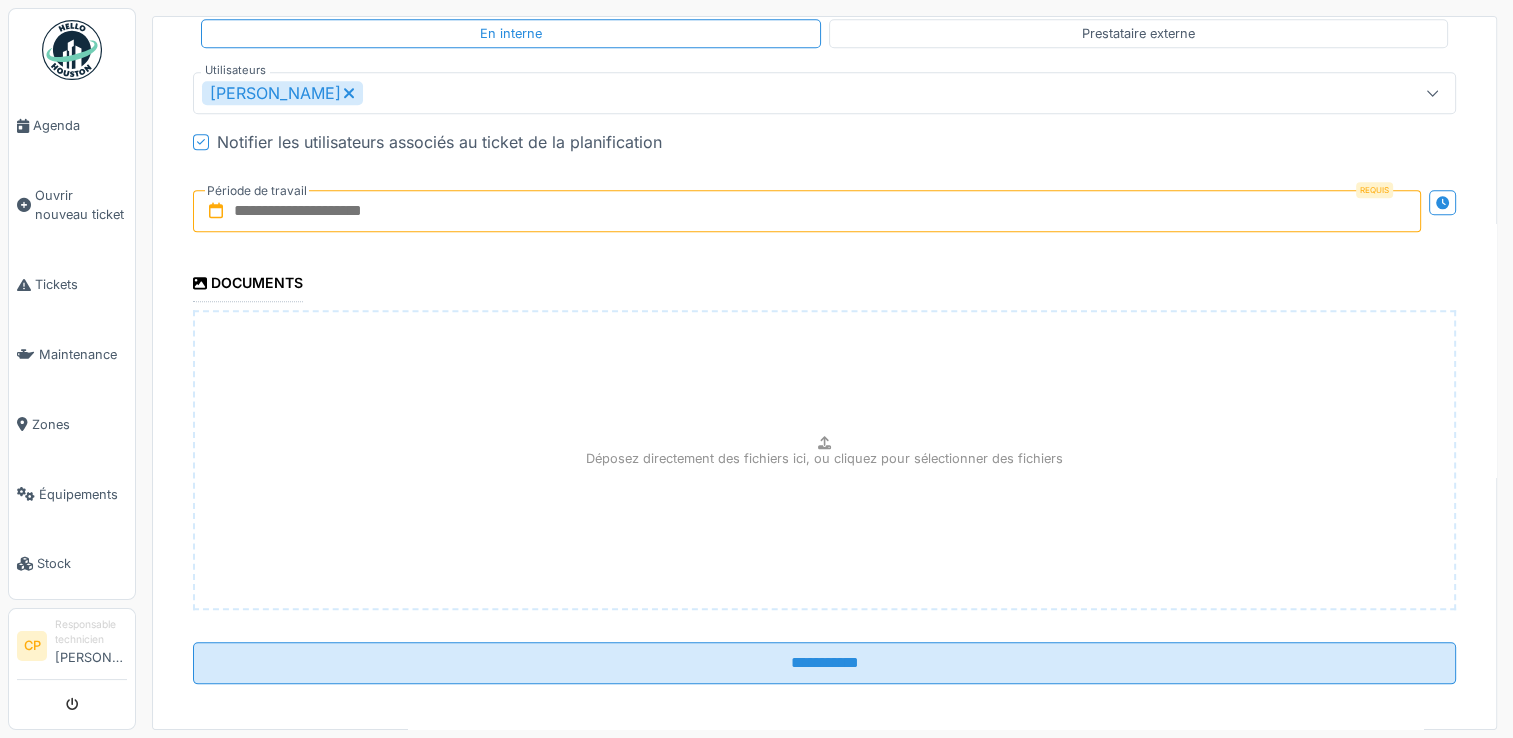 click at bounding box center (807, 211) 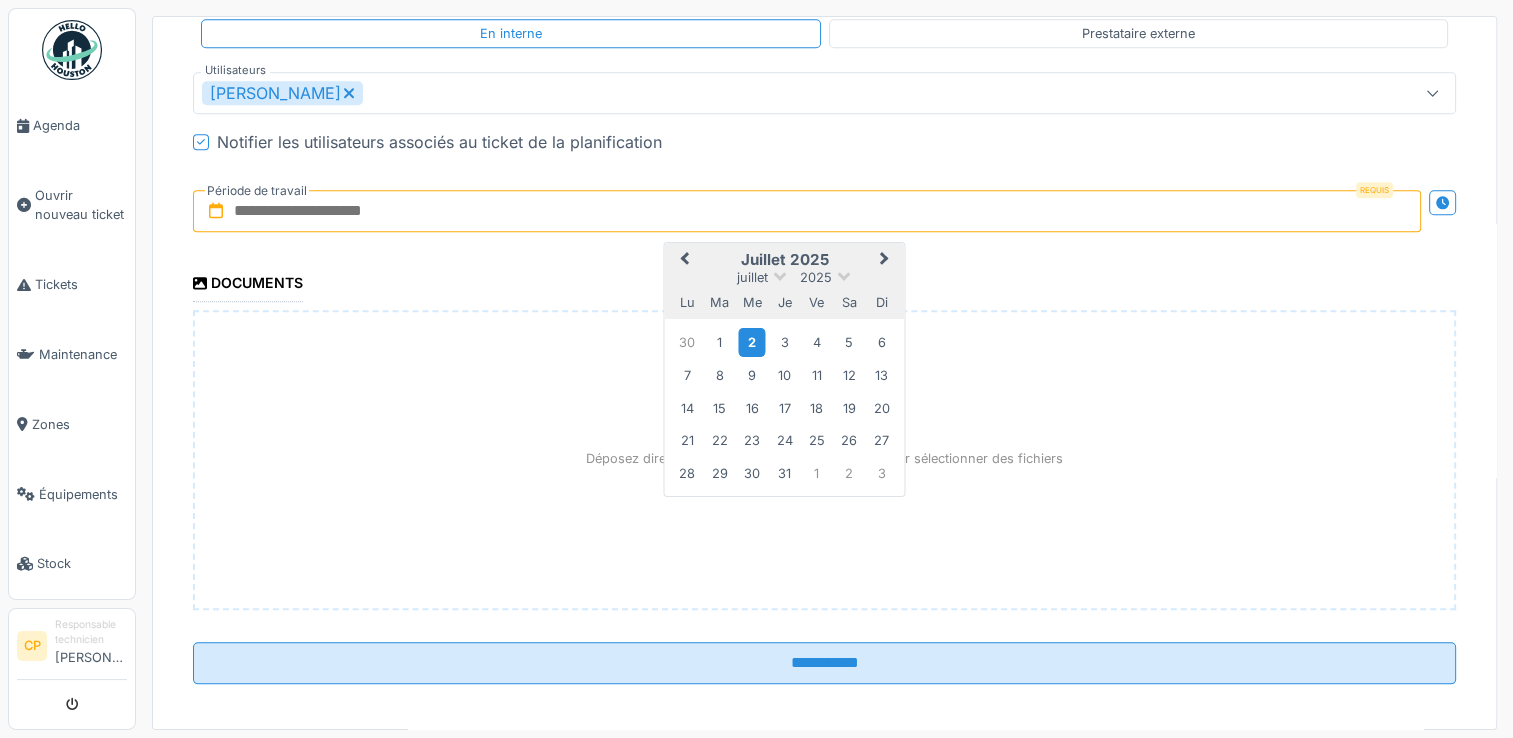 click on "2" at bounding box center [751, 341] 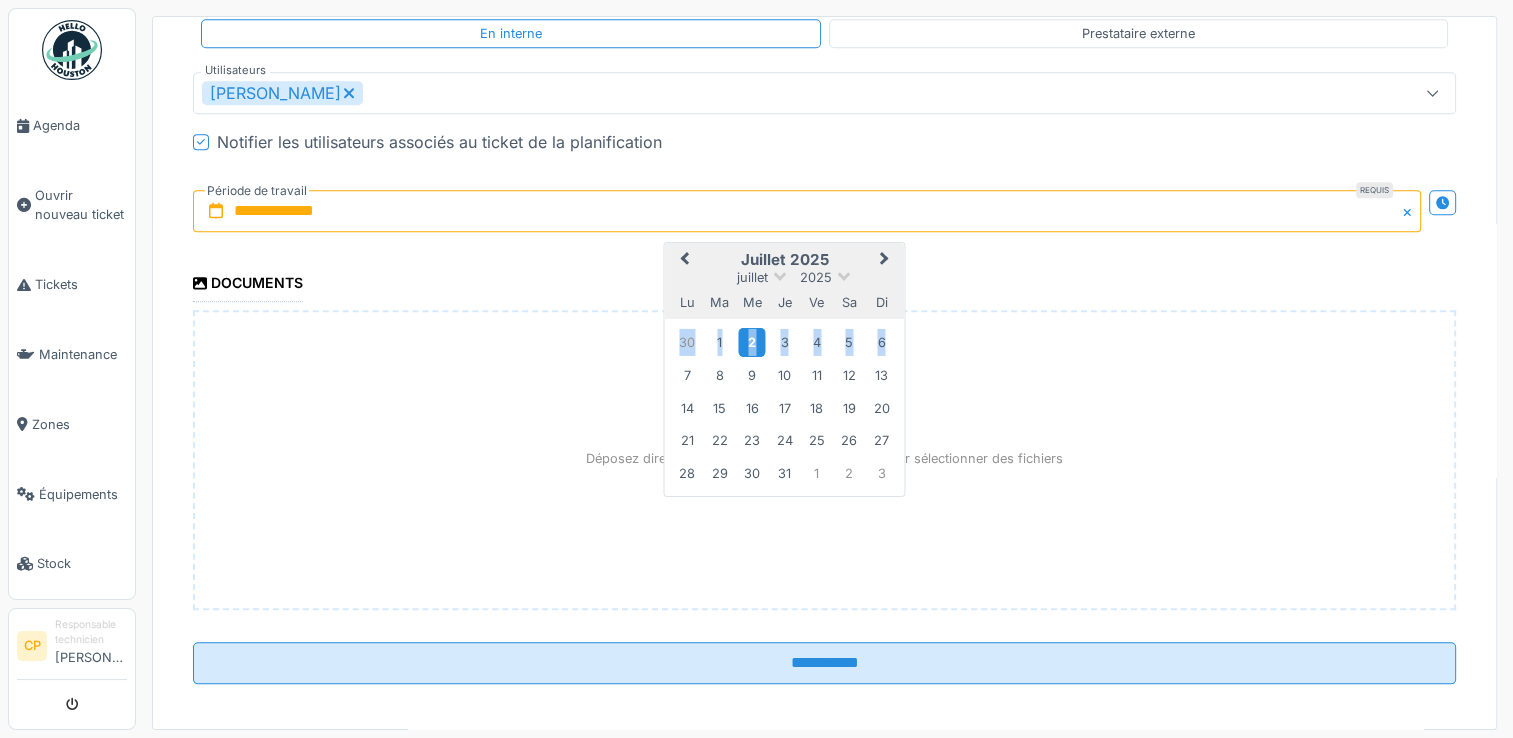 click on "2" at bounding box center [751, 341] 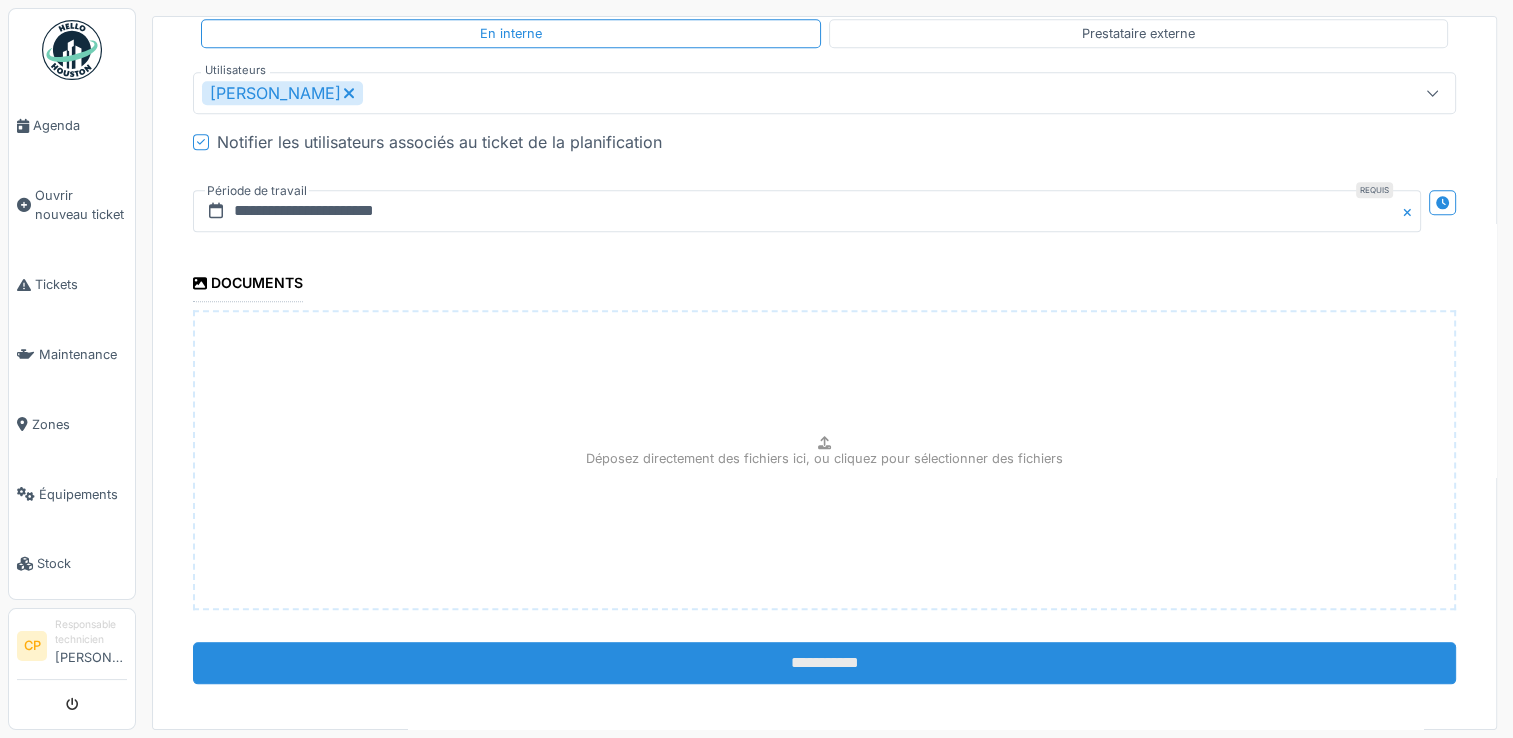 click on "**********" at bounding box center [824, 663] 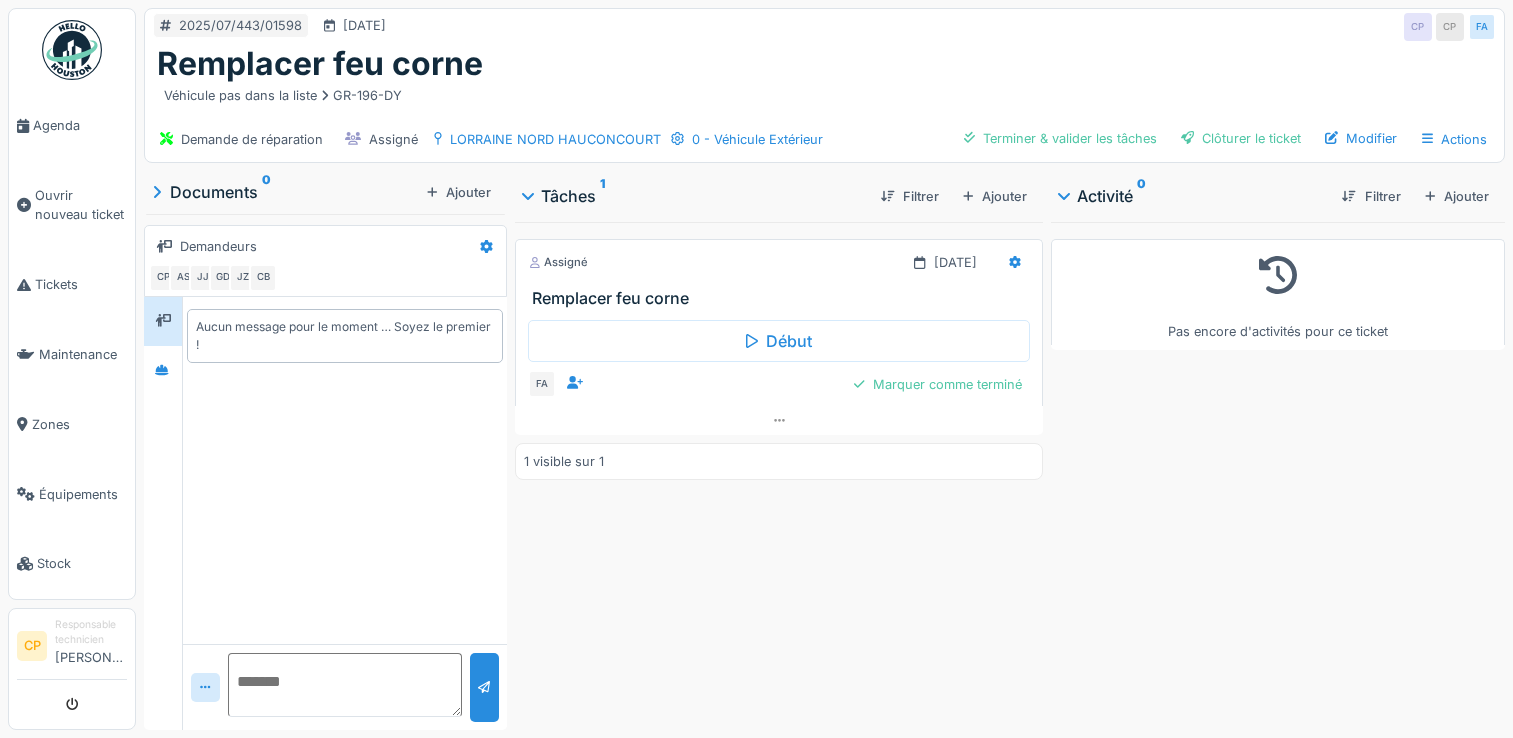 scroll, scrollTop: 0, scrollLeft: 0, axis: both 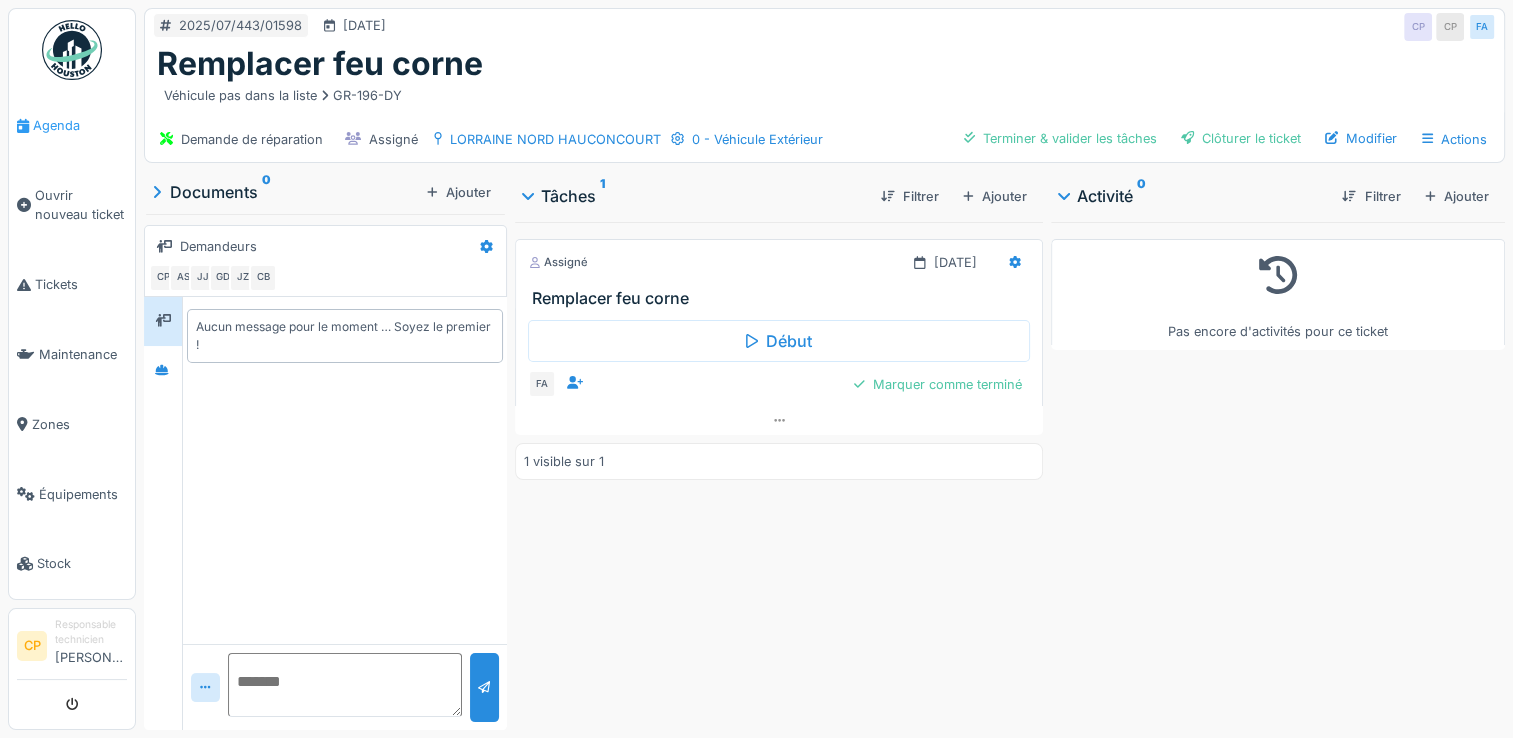 click on "Agenda" at bounding box center (80, 125) 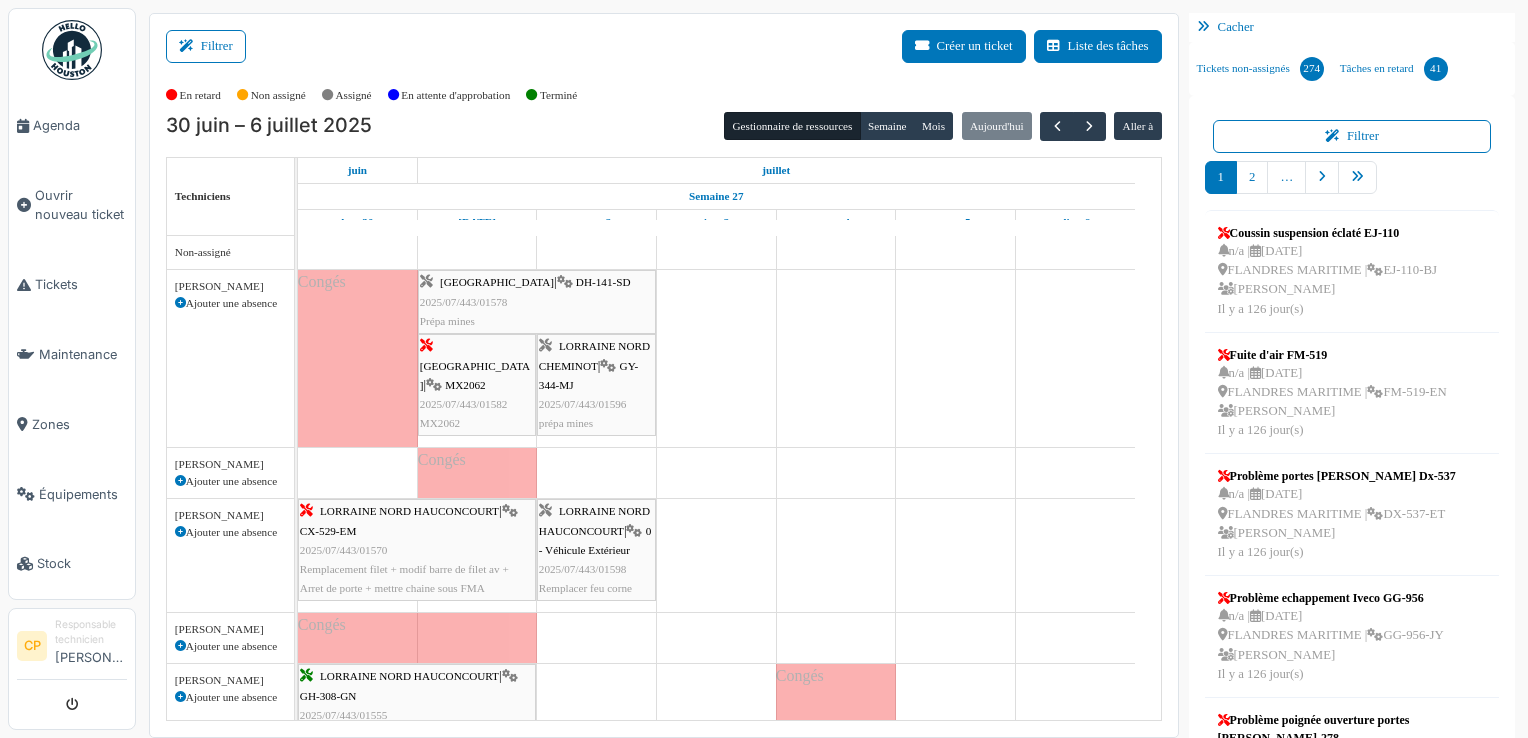 scroll, scrollTop: 0, scrollLeft: 0, axis: both 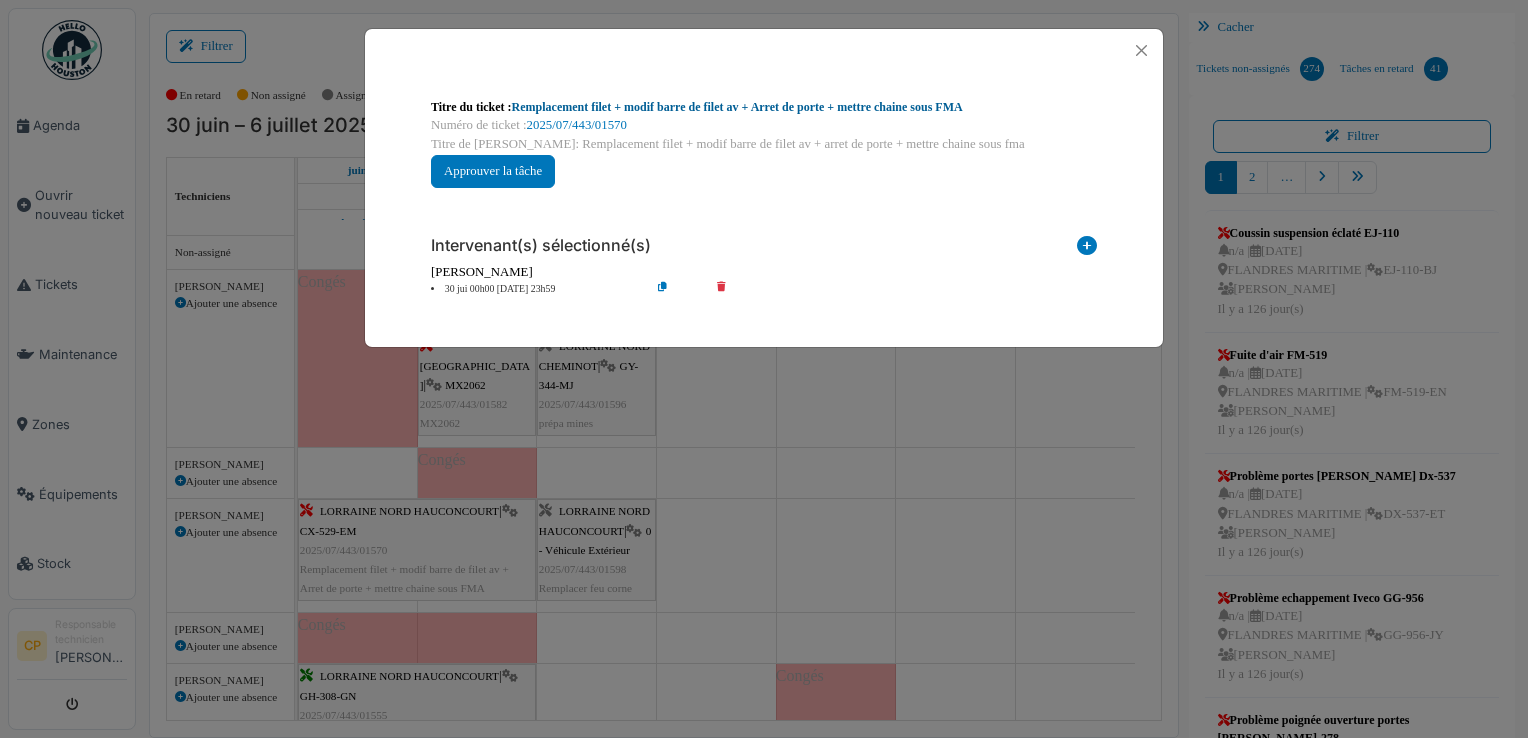 click on "Remplacement filet + modif barre de filet av + Arret de porte + mettre chaine sous FMA" at bounding box center [737, 107] 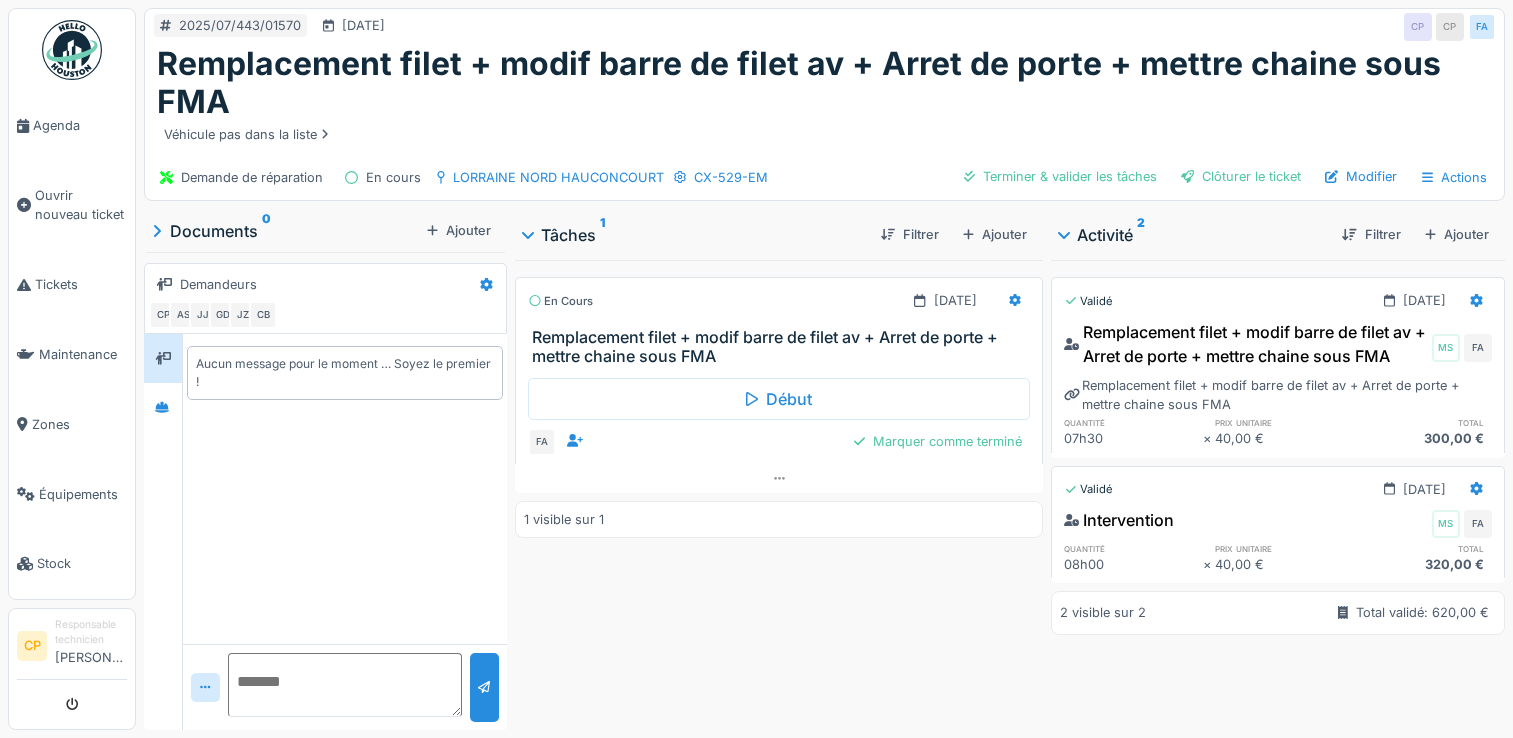 scroll, scrollTop: 0, scrollLeft: 0, axis: both 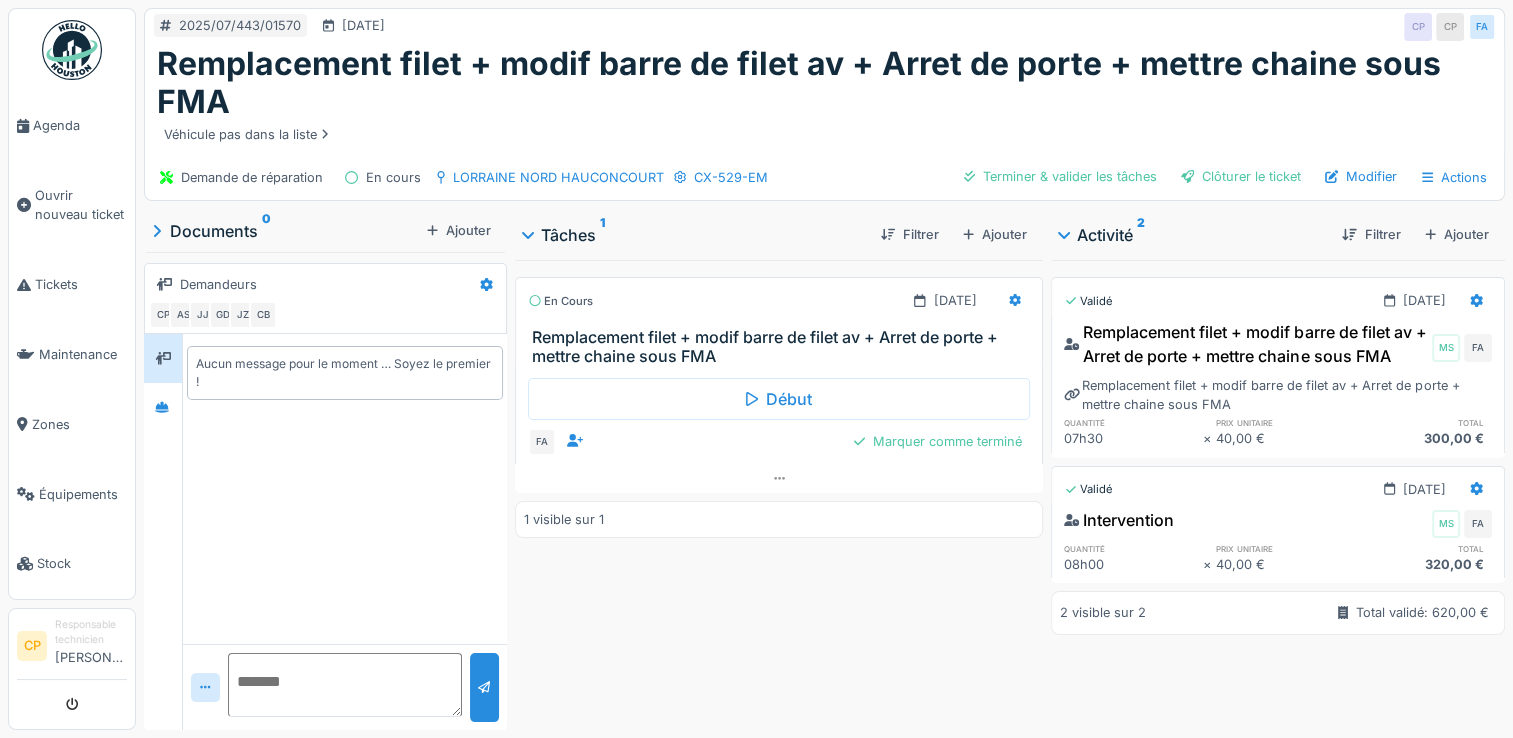 click on "Tâches 1 Filtrer Ajouter En cours [DATE] Remplacement filet + modif barre de filet av + Arret de porte + mettre chaine sous FMA Début FA Marquer comme terminé 1 visible sur 1" at bounding box center [779, 469] 